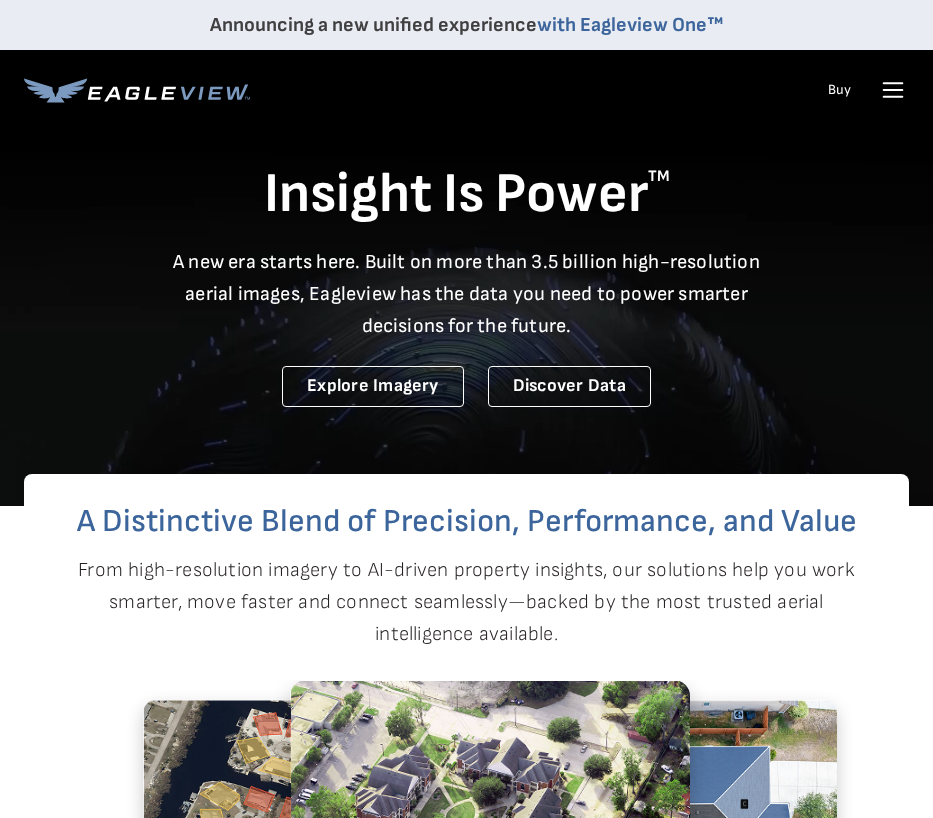 scroll, scrollTop: 0, scrollLeft: 0, axis: both 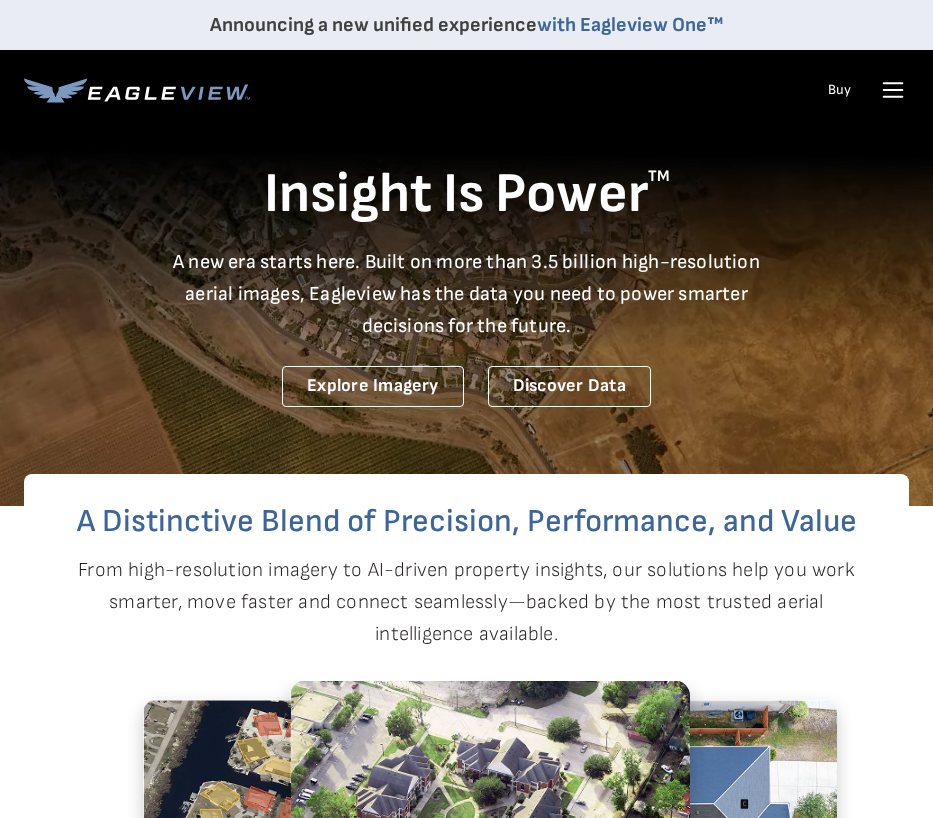 click 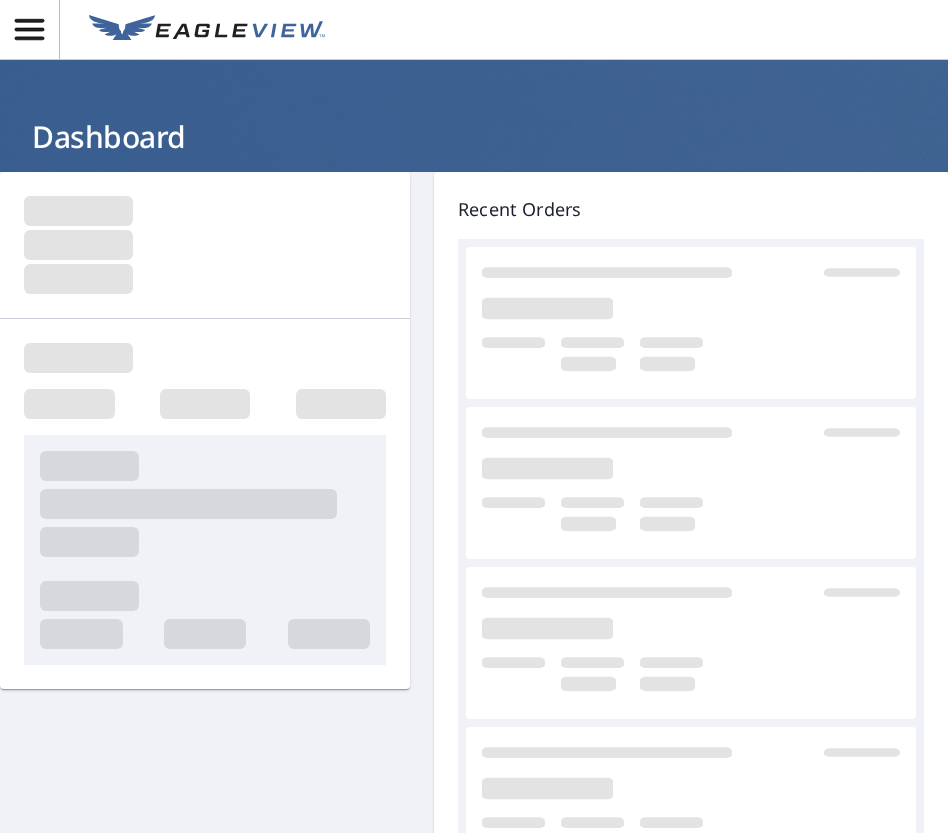 scroll, scrollTop: 0, scrollLeft: 0, axis: both 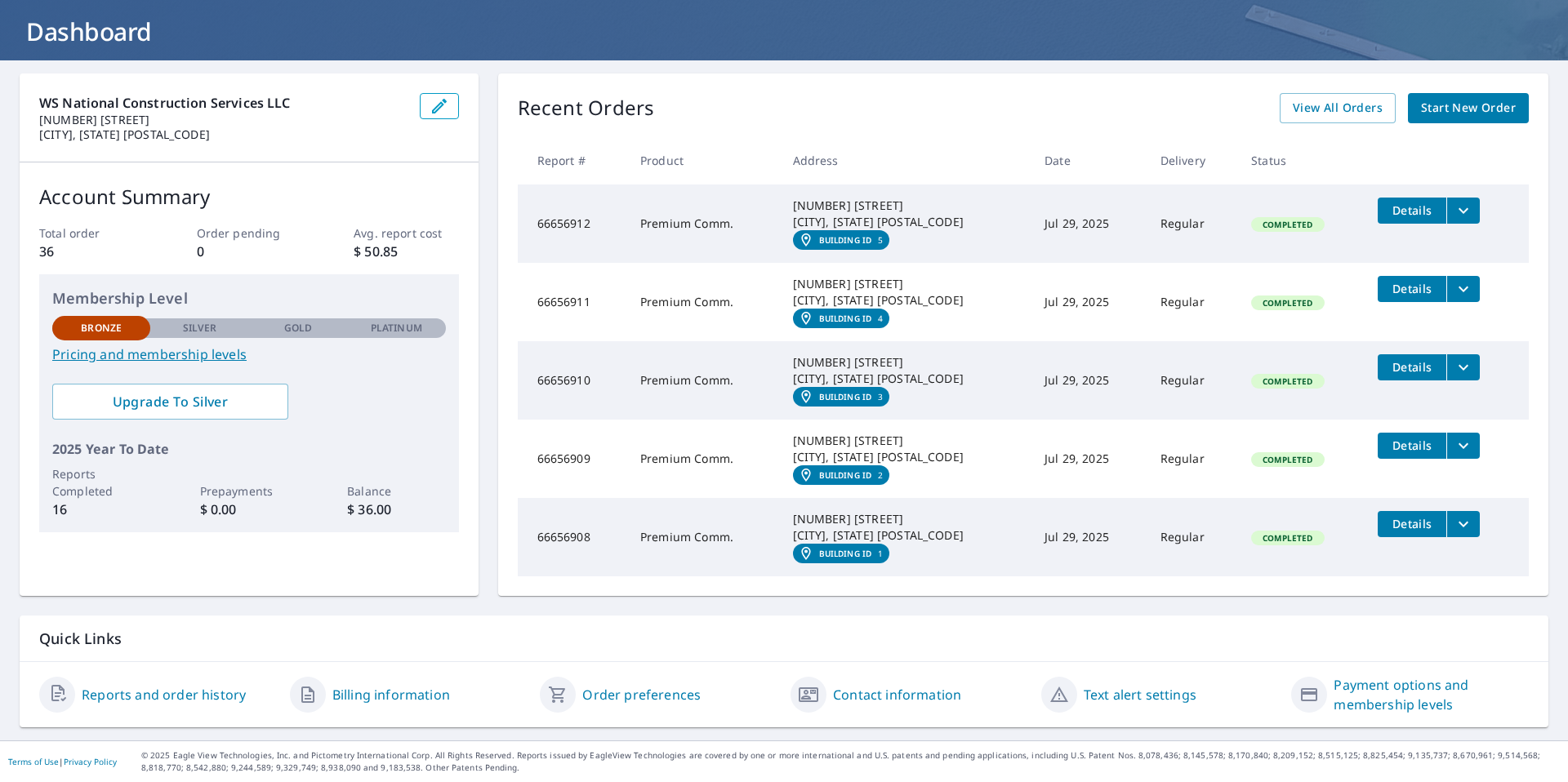 click at bounding box center (1463, 524) 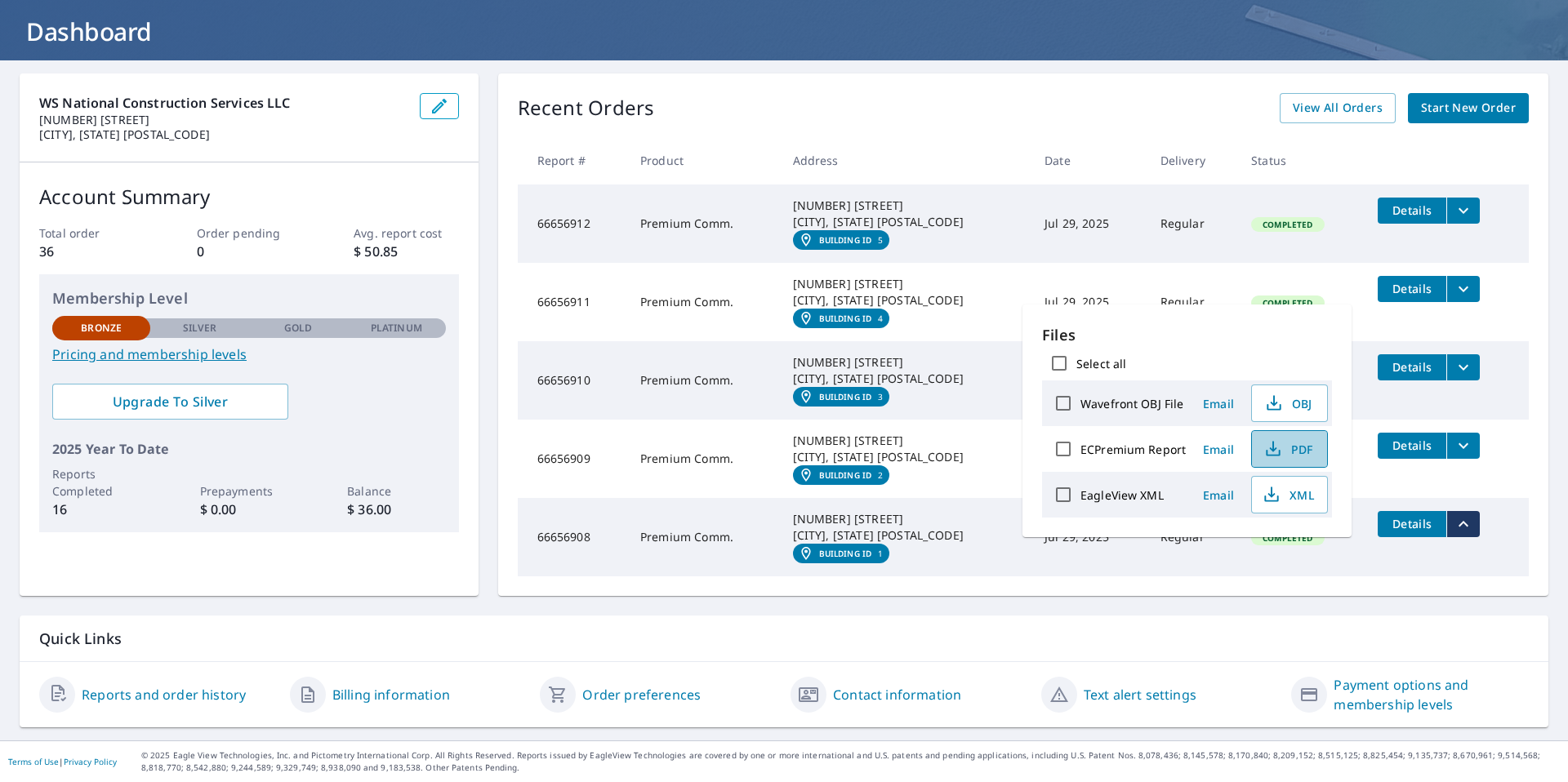 click on "PDF" at bounding box center [1288, 449] 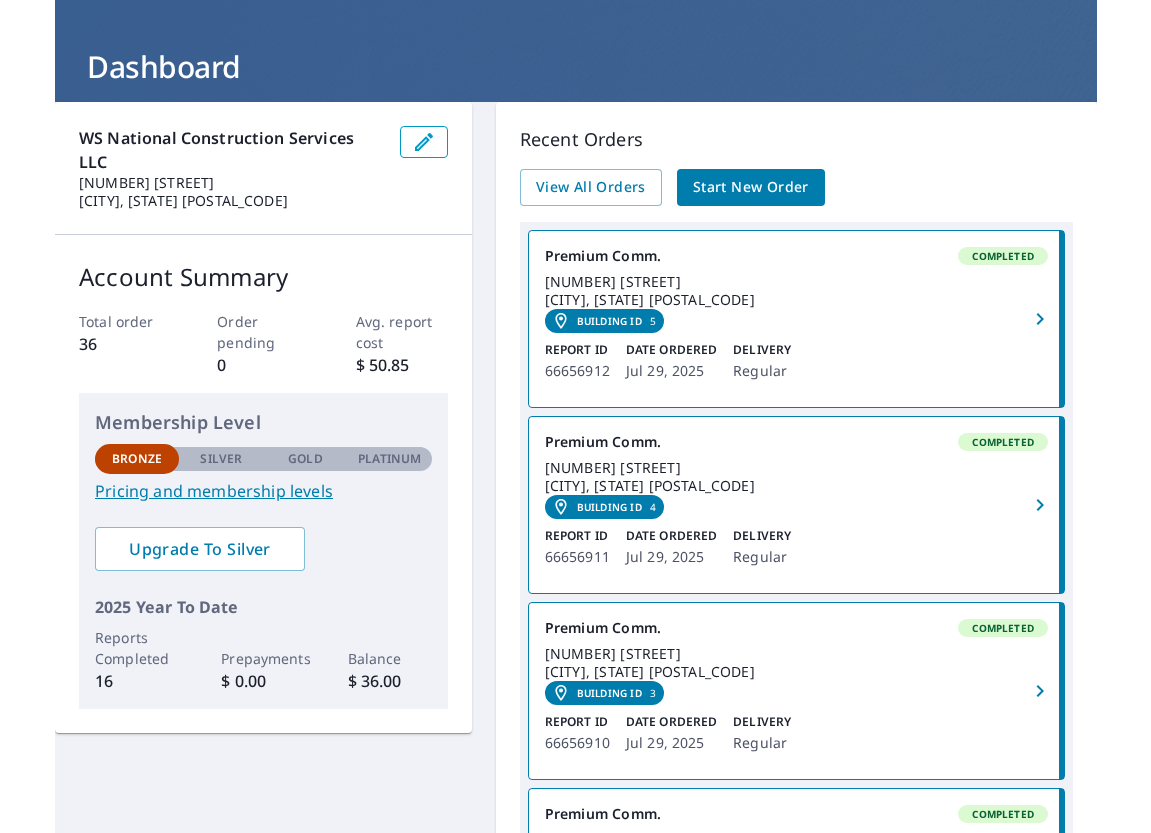 scroll, scrollTop: 96, scrollLeft: 0, axis: vertical 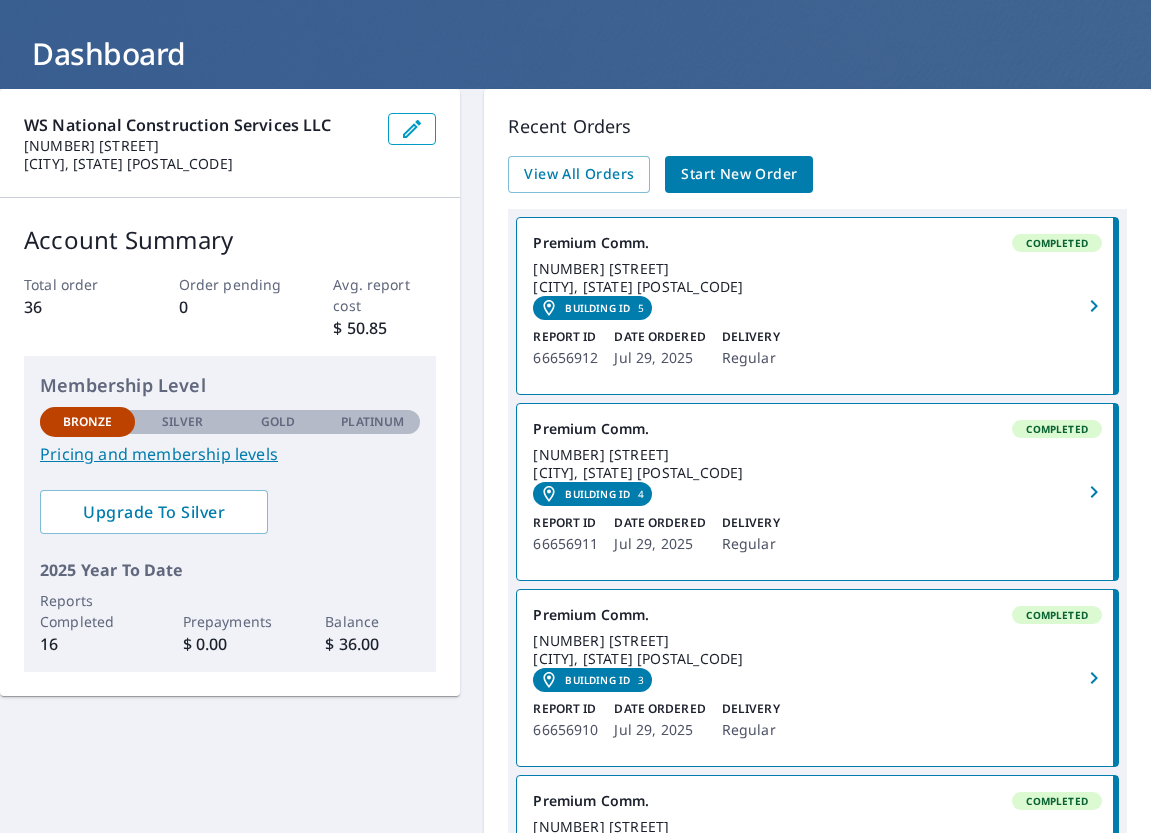 click on "Building ID" at bounding box center (597, 308) 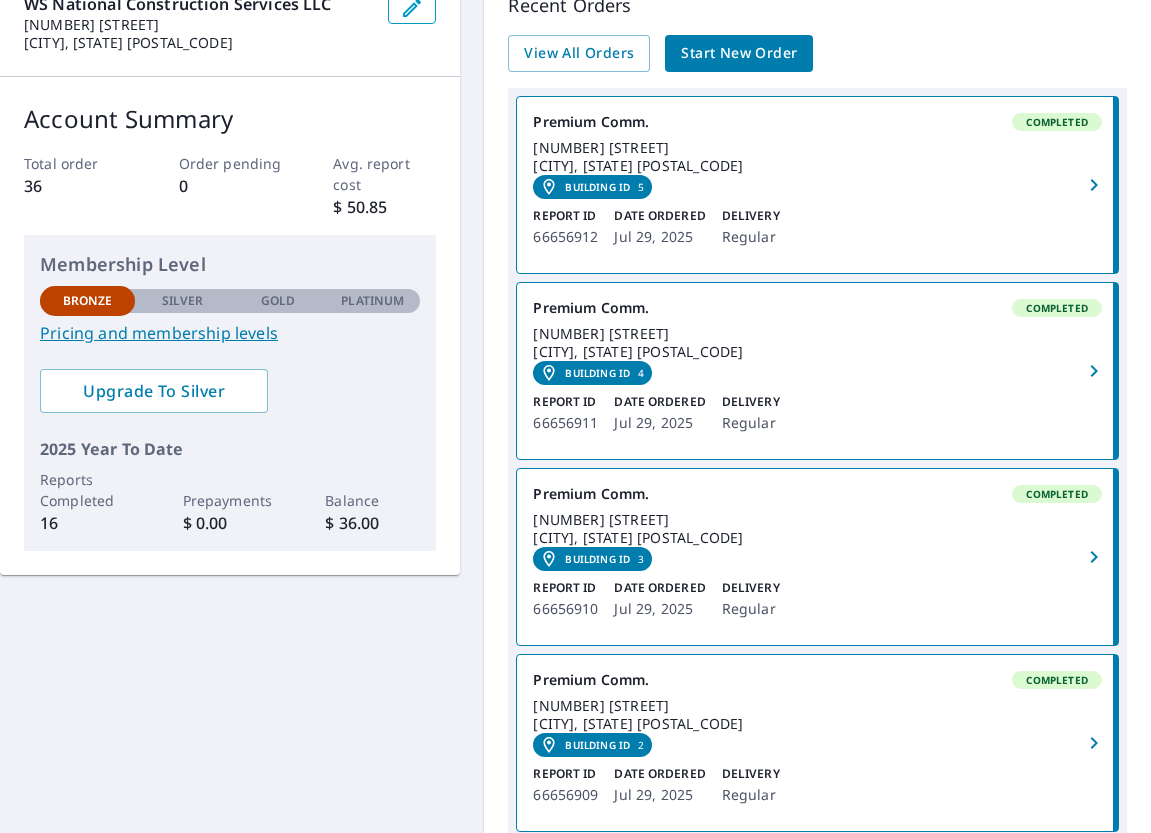 scroll, scrollTop: 200, scrollLeft: 0, axis: vertical 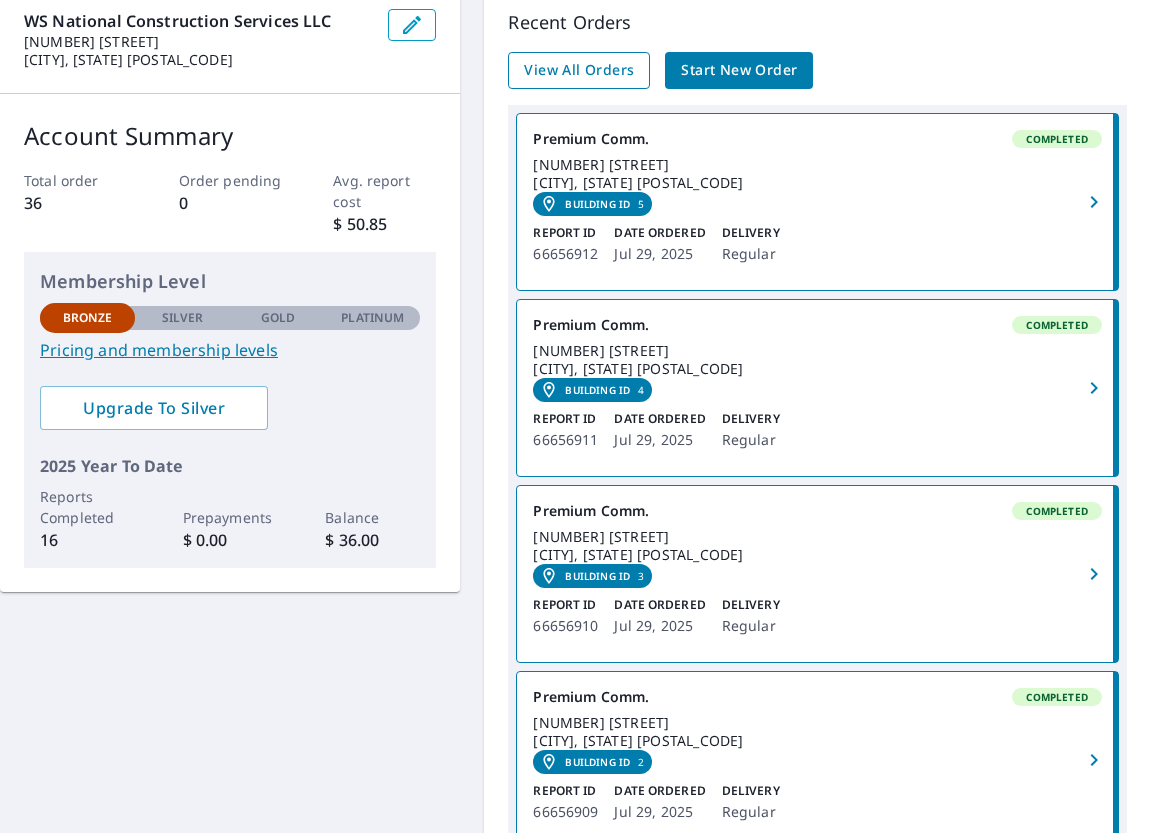 click on "View All Orders" at bounding box center [579, 70] 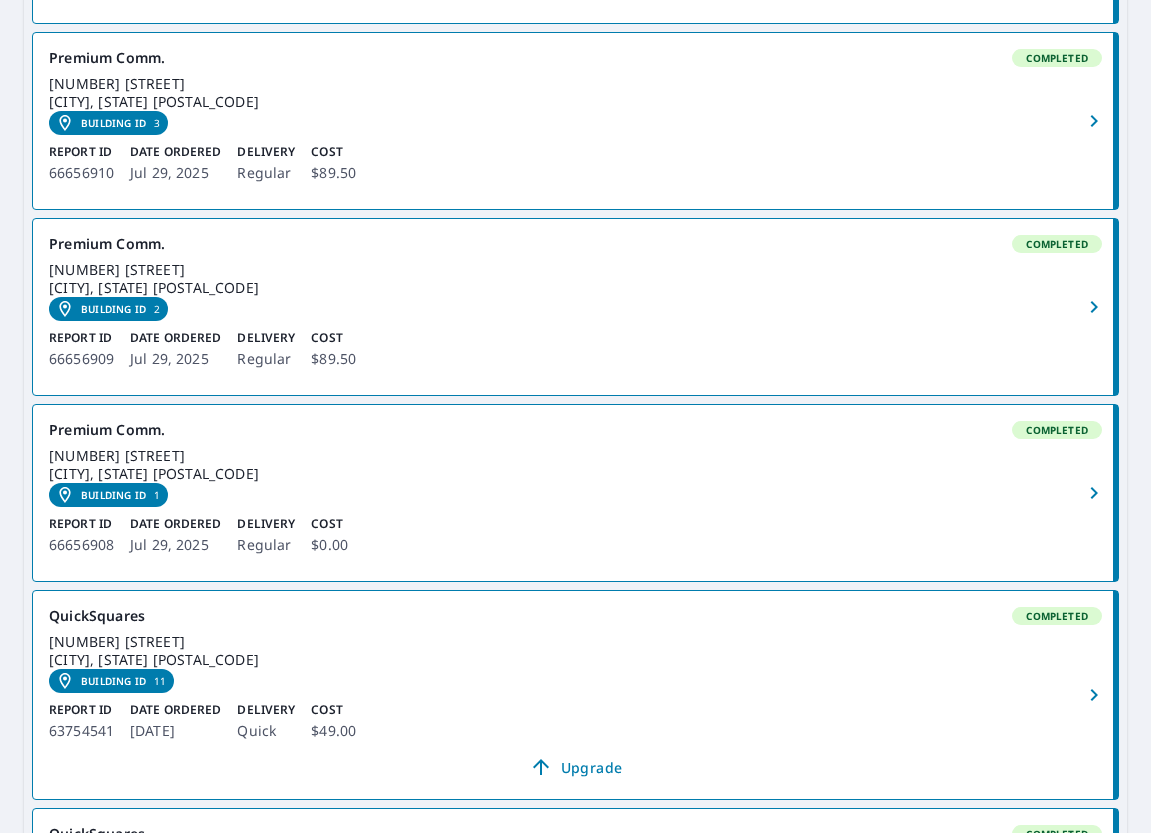 scroll, scrollTop: 830, scrollLeft: 0, axis: vertical 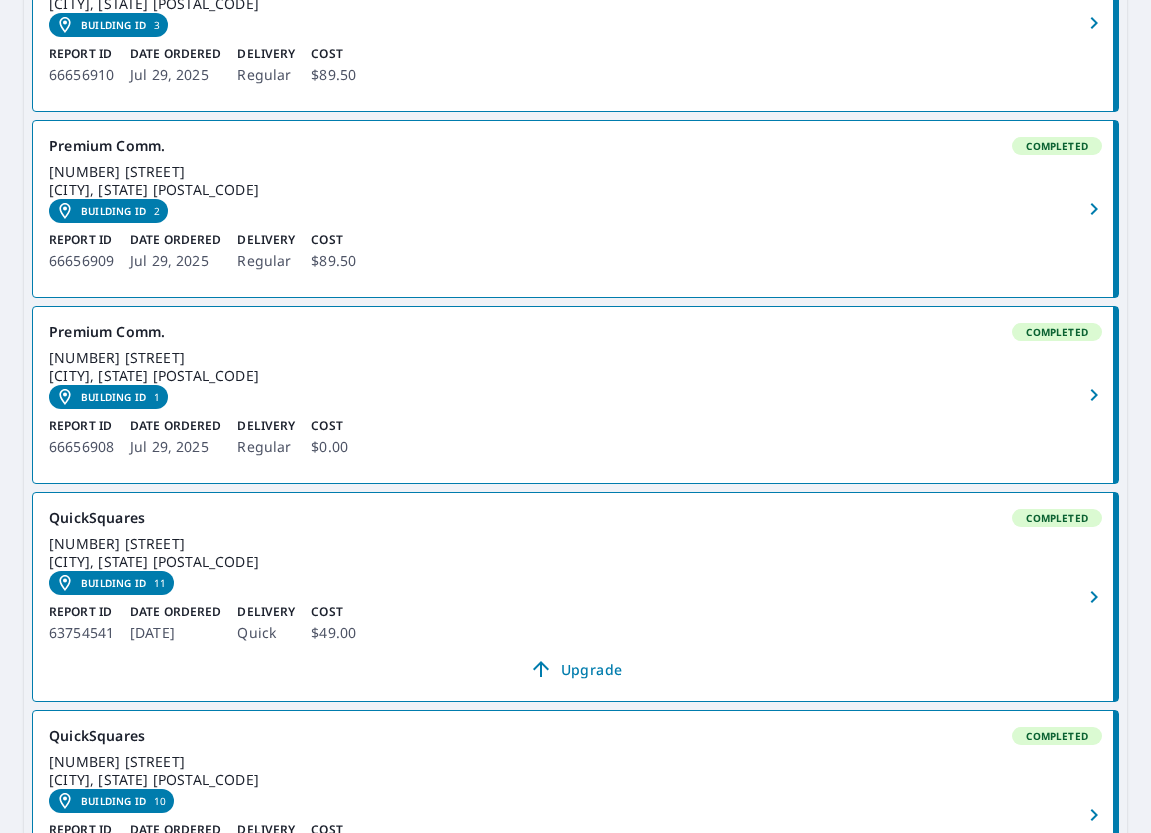 click 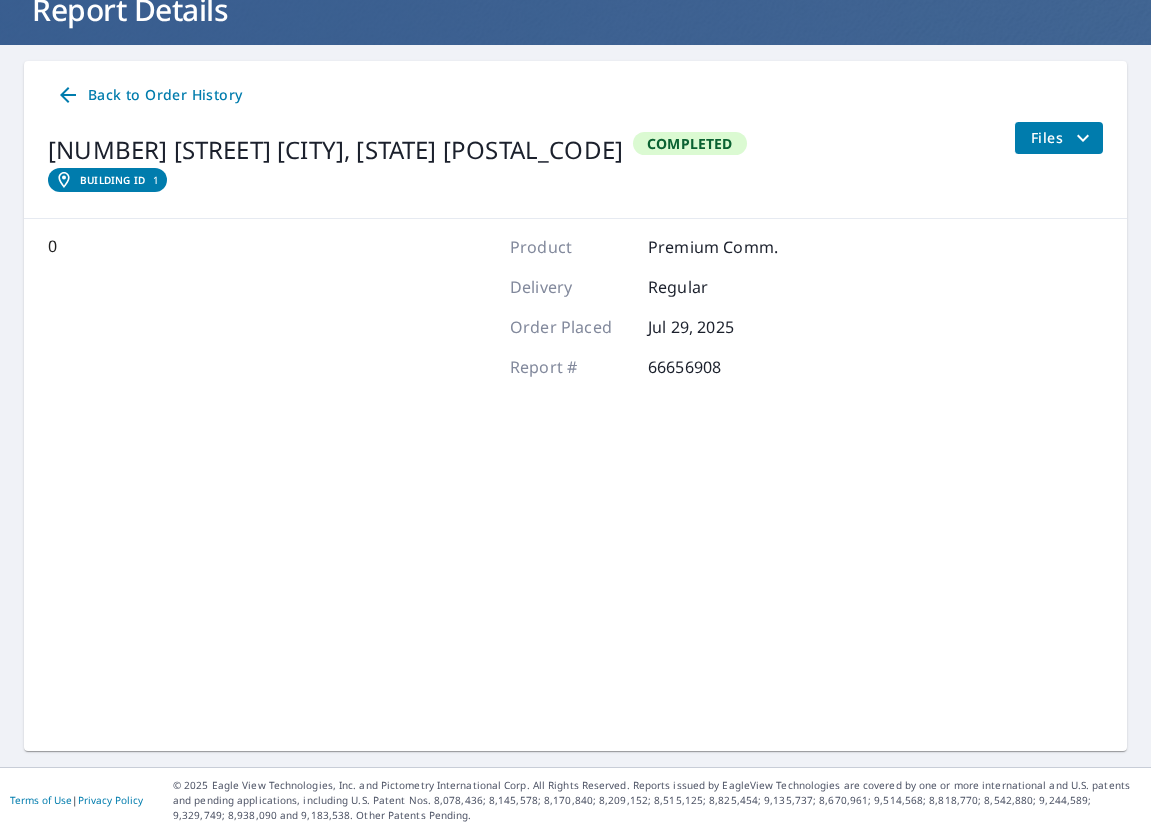 scroll, scrollTop: 140, scrollLeft: 0, axis: vertical 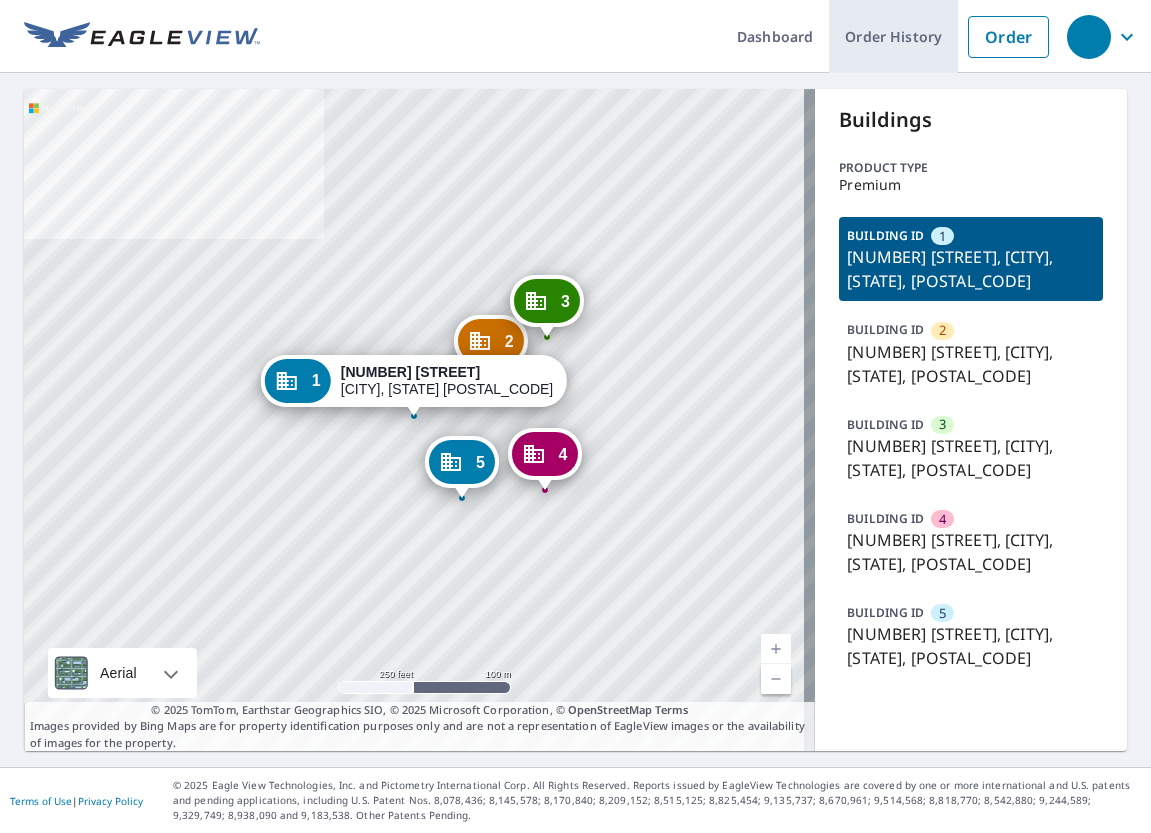 click on "Order History" at bounding box center [893, 36] 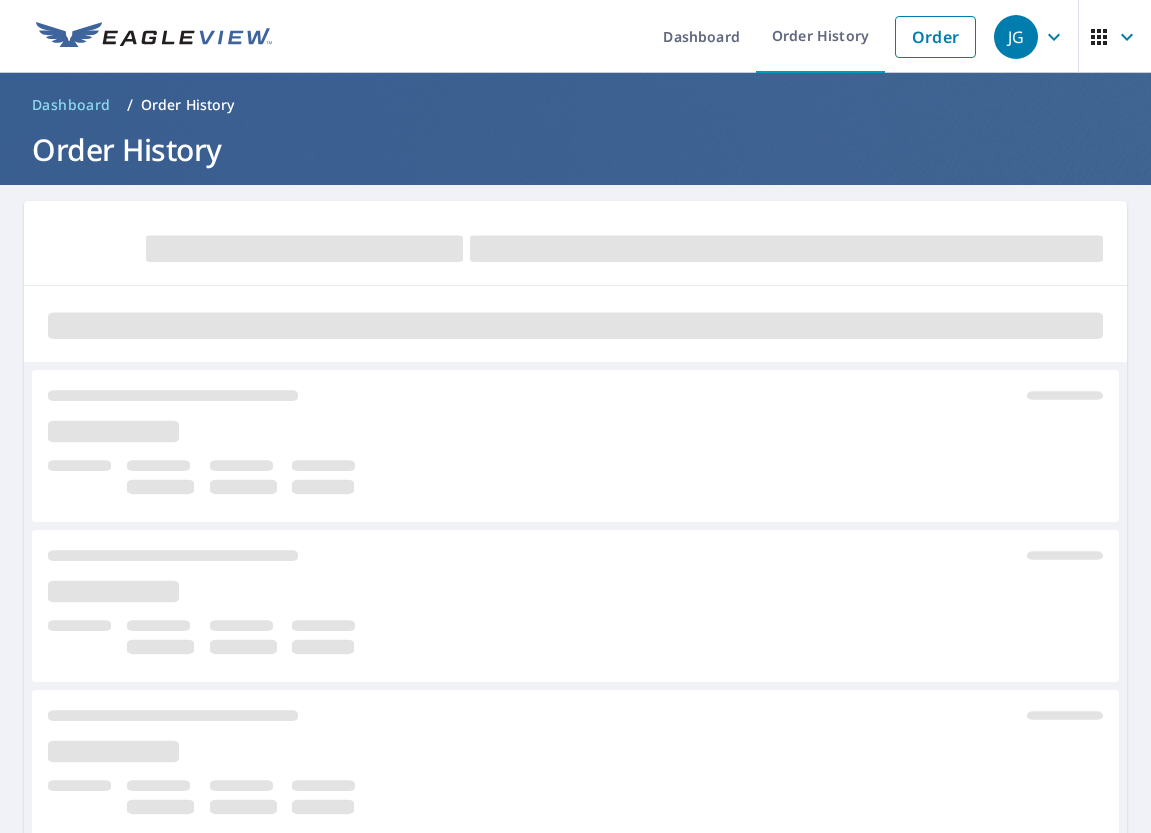 scroll, scrollTop: 0, scrollLeft: 0, axis: both 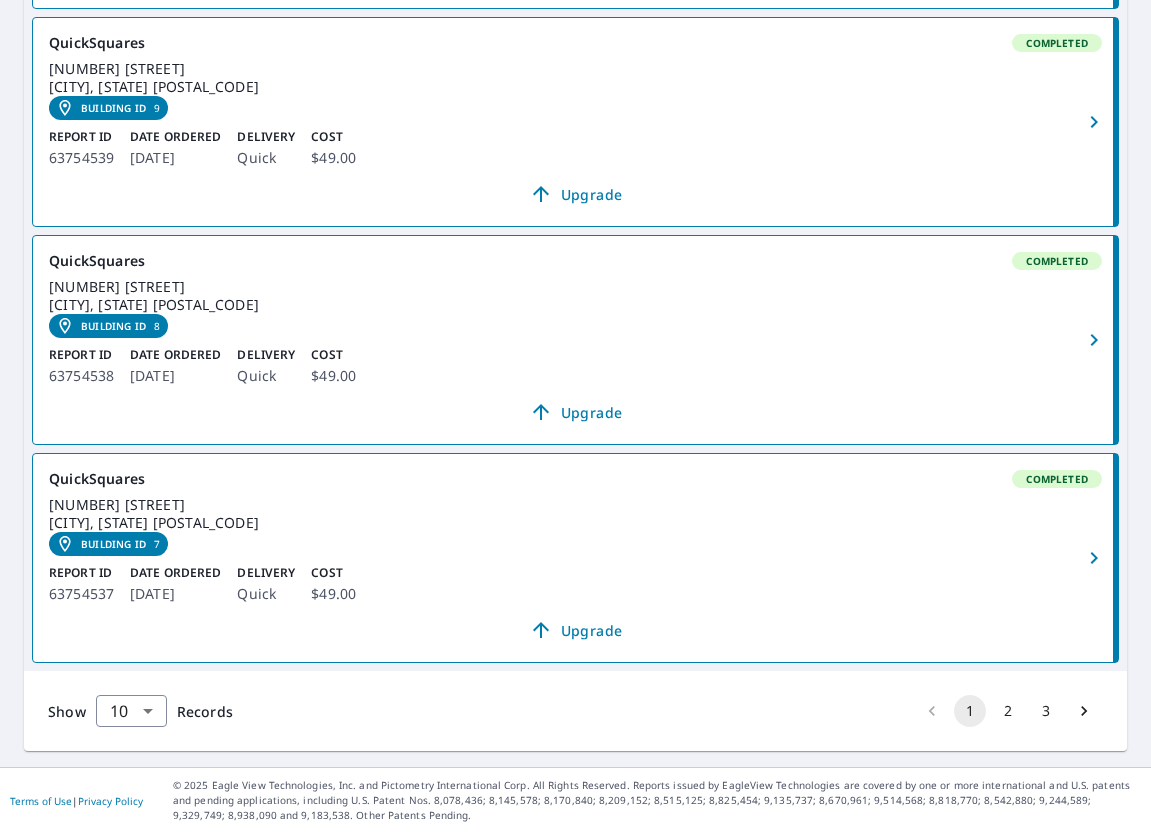 click on "2" at bounding box center (1008, 711) 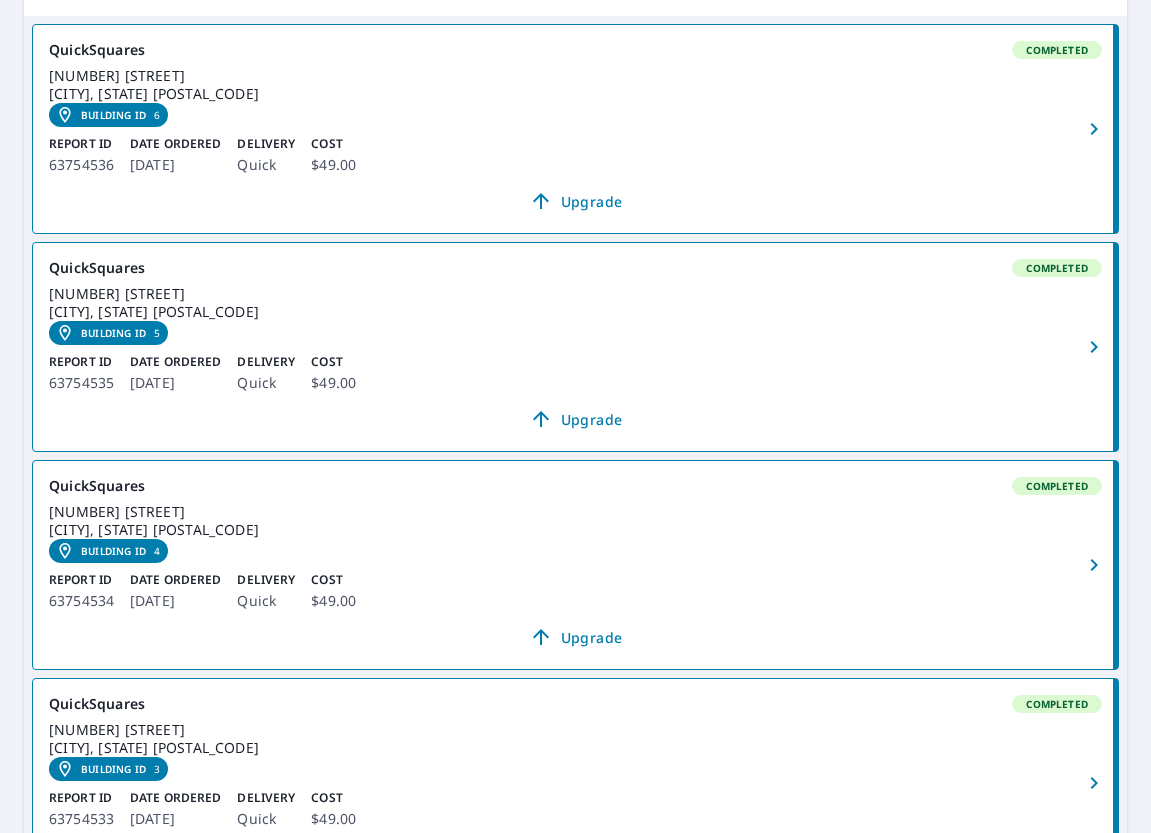 scroll, scrollTop: 0, scrollLeft: 0, axis: both 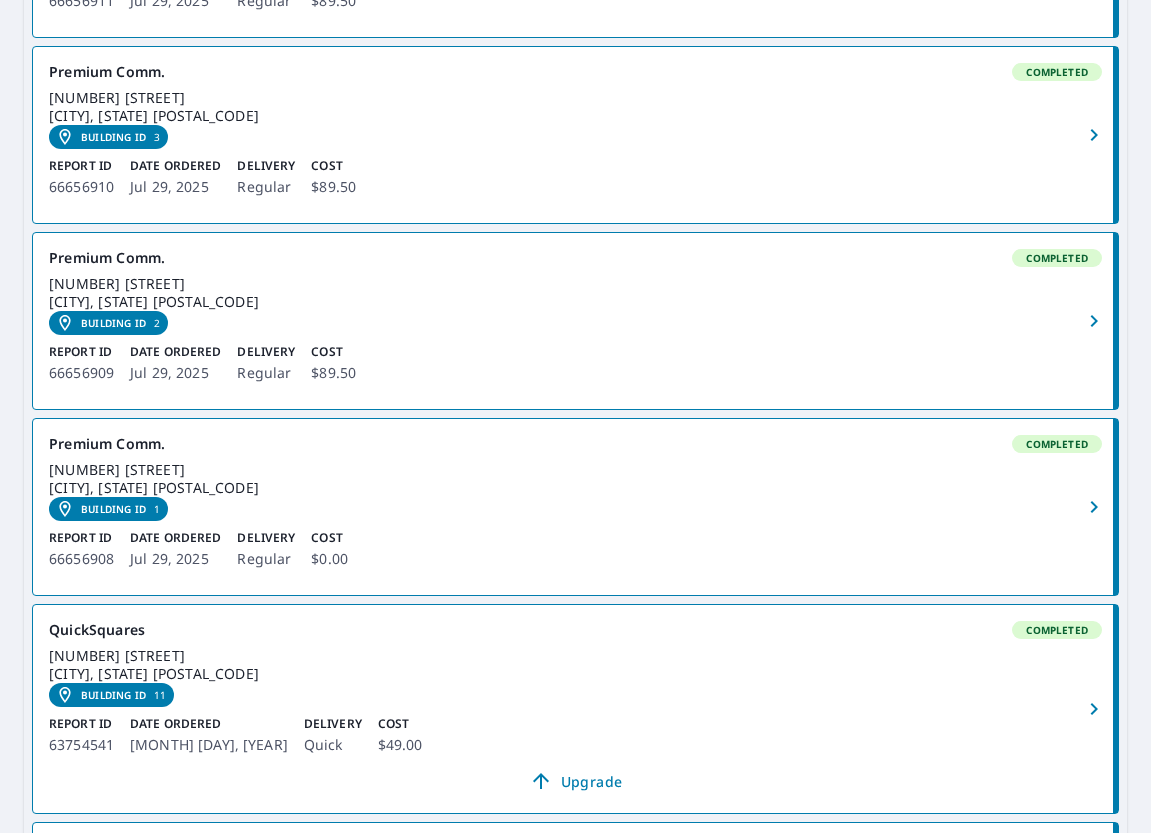 click 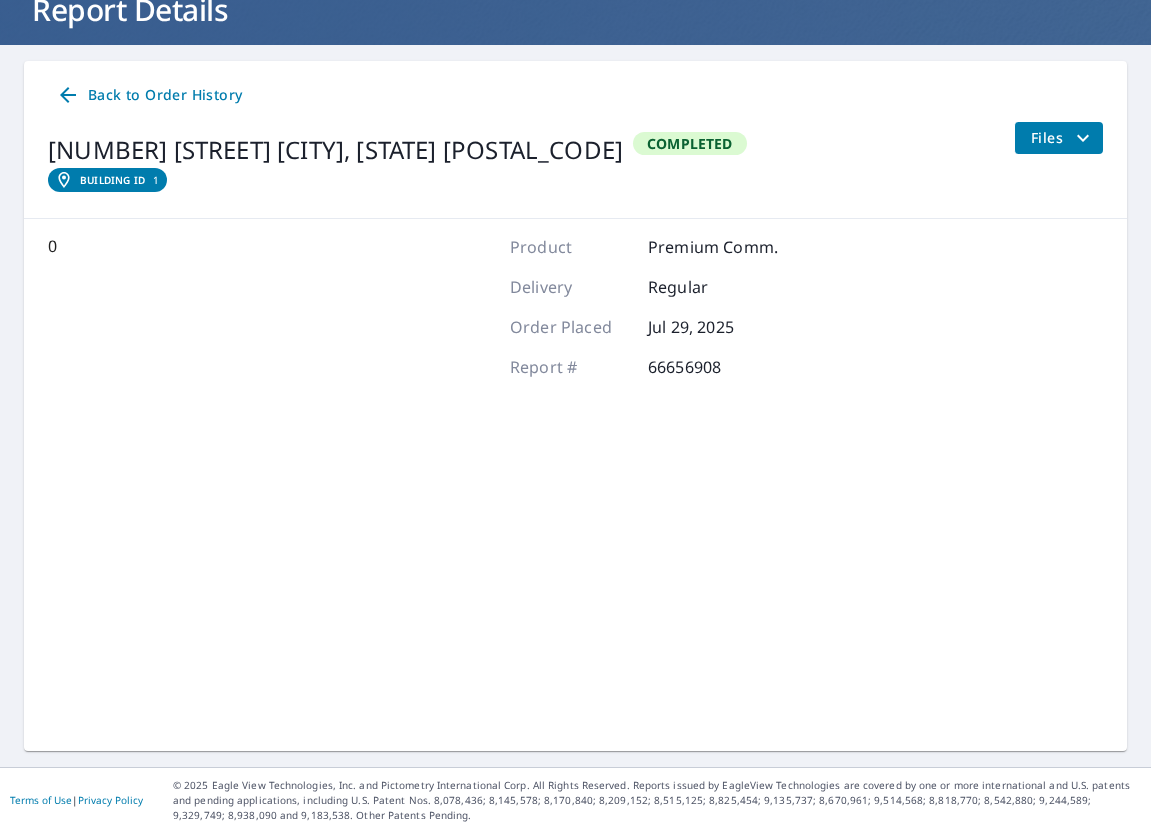 scroll, scrollTop: 140, scrollLeft: 0, axis: vertical 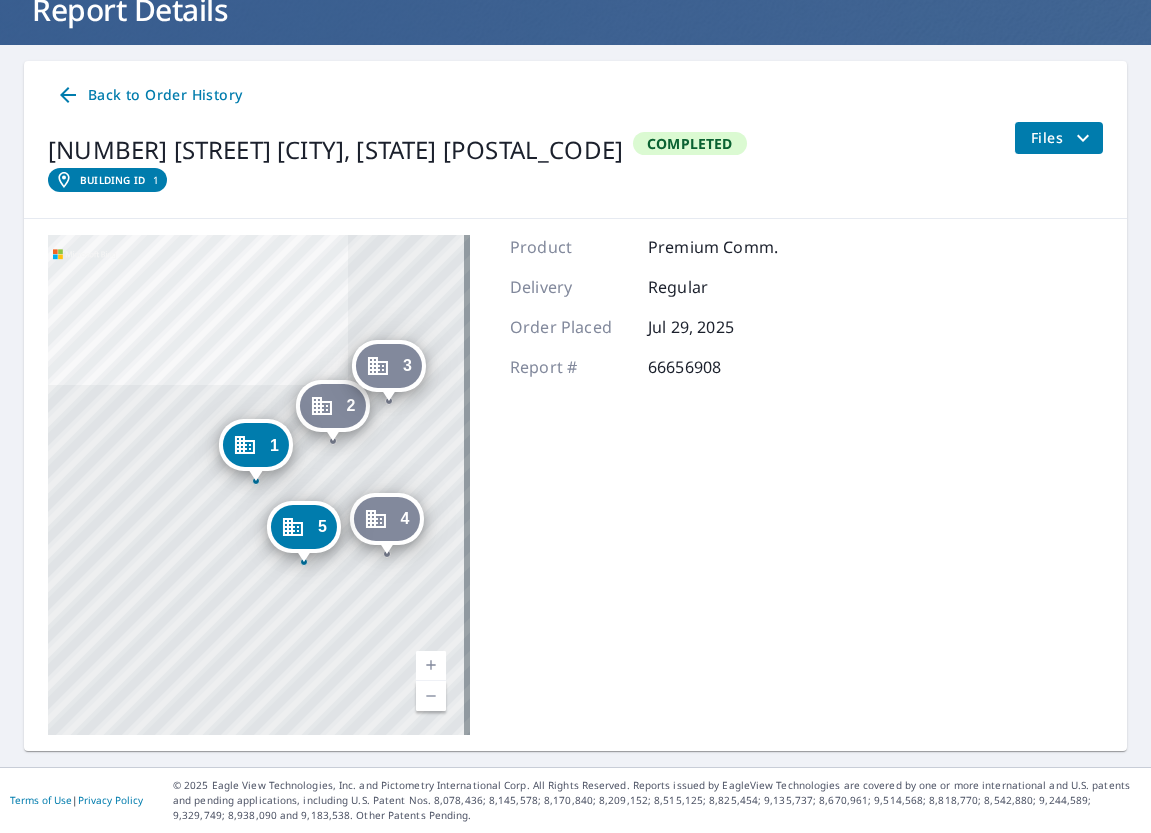 click 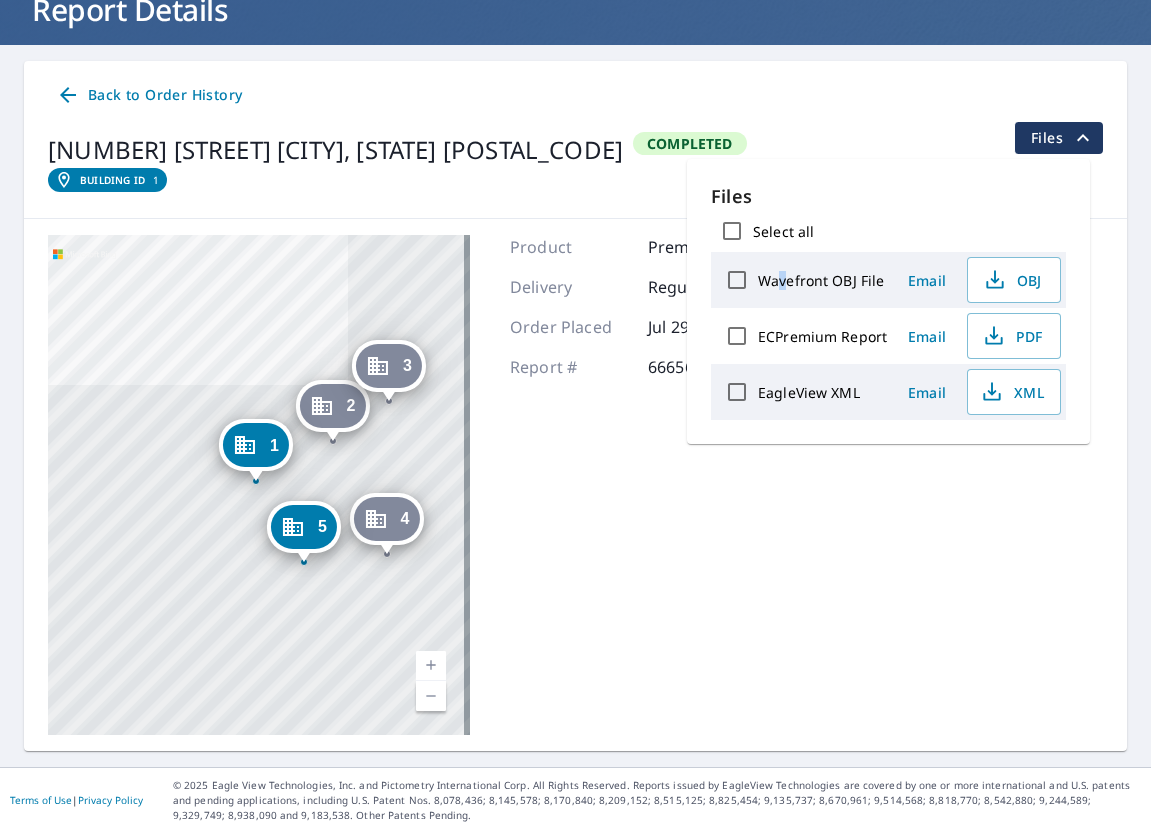 click on "Wavefront OBJ File" at bounding box center (821, 280) 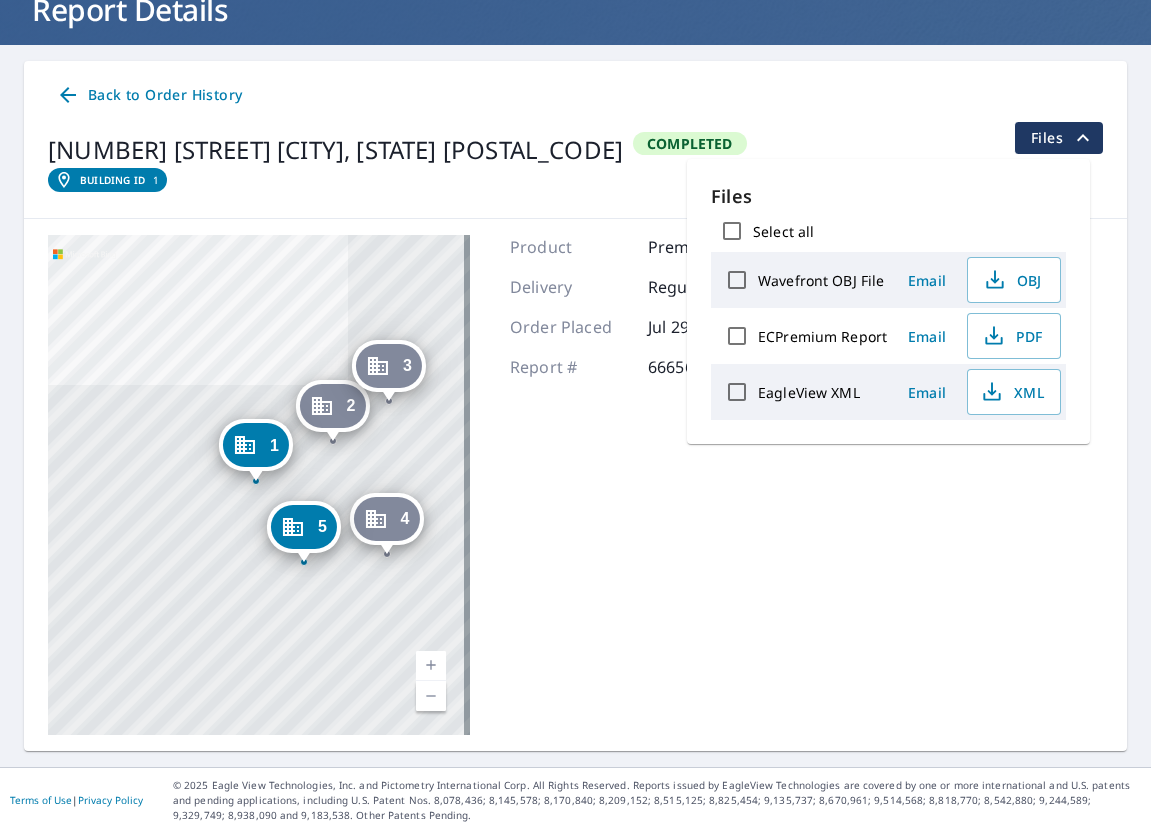 click on "ECPremium Report" at bounding box center [822, 336] 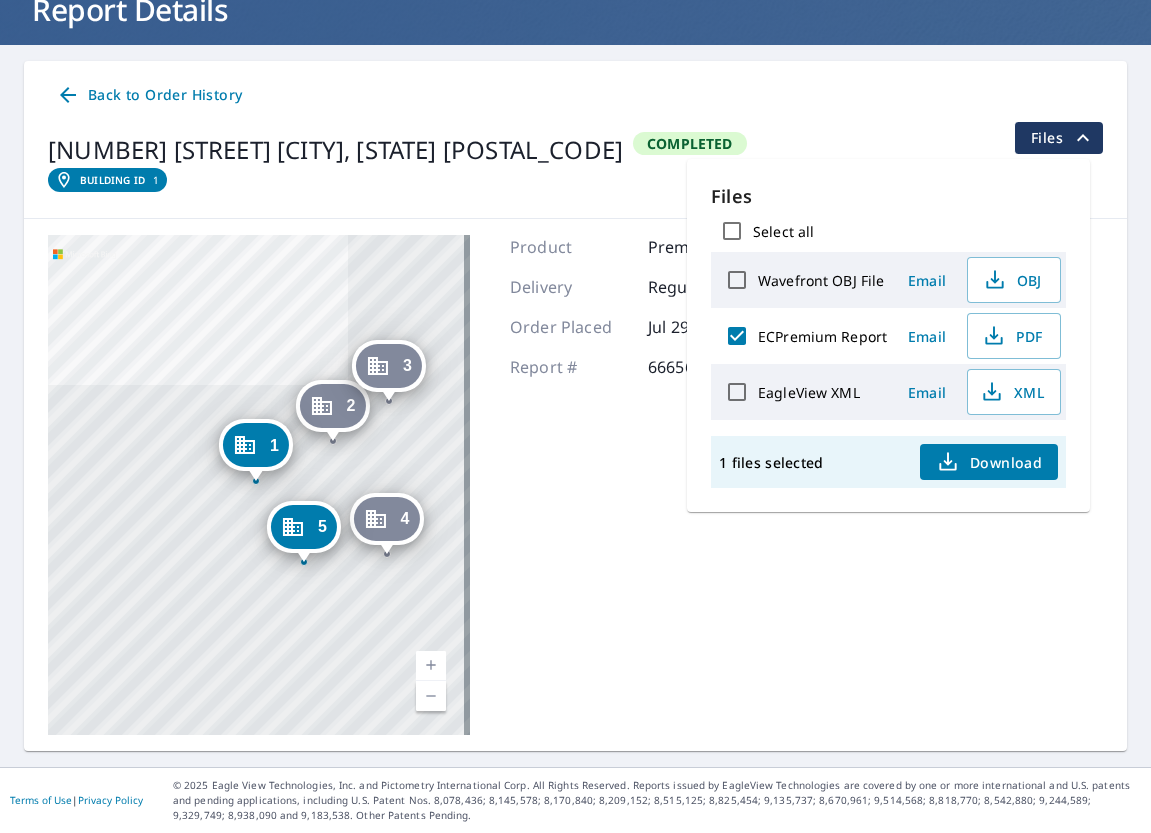 click on "ECPremium Report" at bounding box center [822, 336] 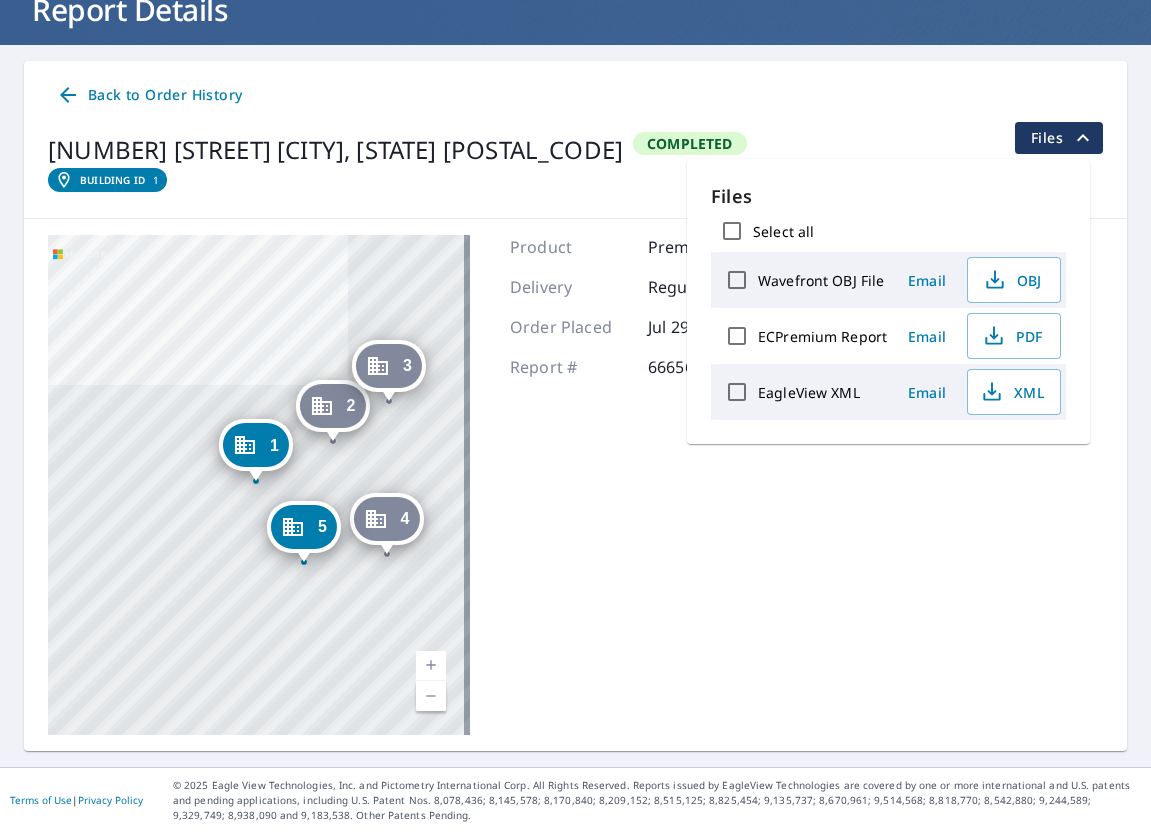 click on "ECPremium Report" at bounding box center (822, 336) 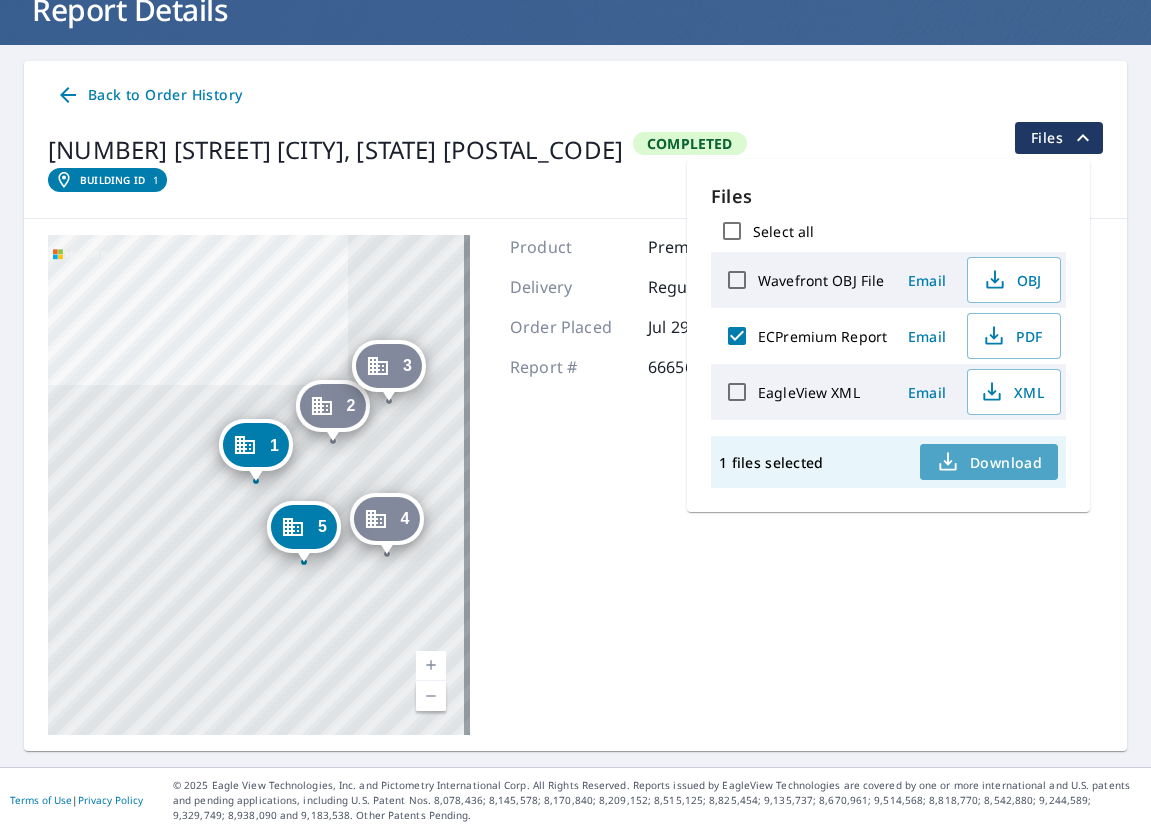 click on "Download" at bounding box center (989, 462) 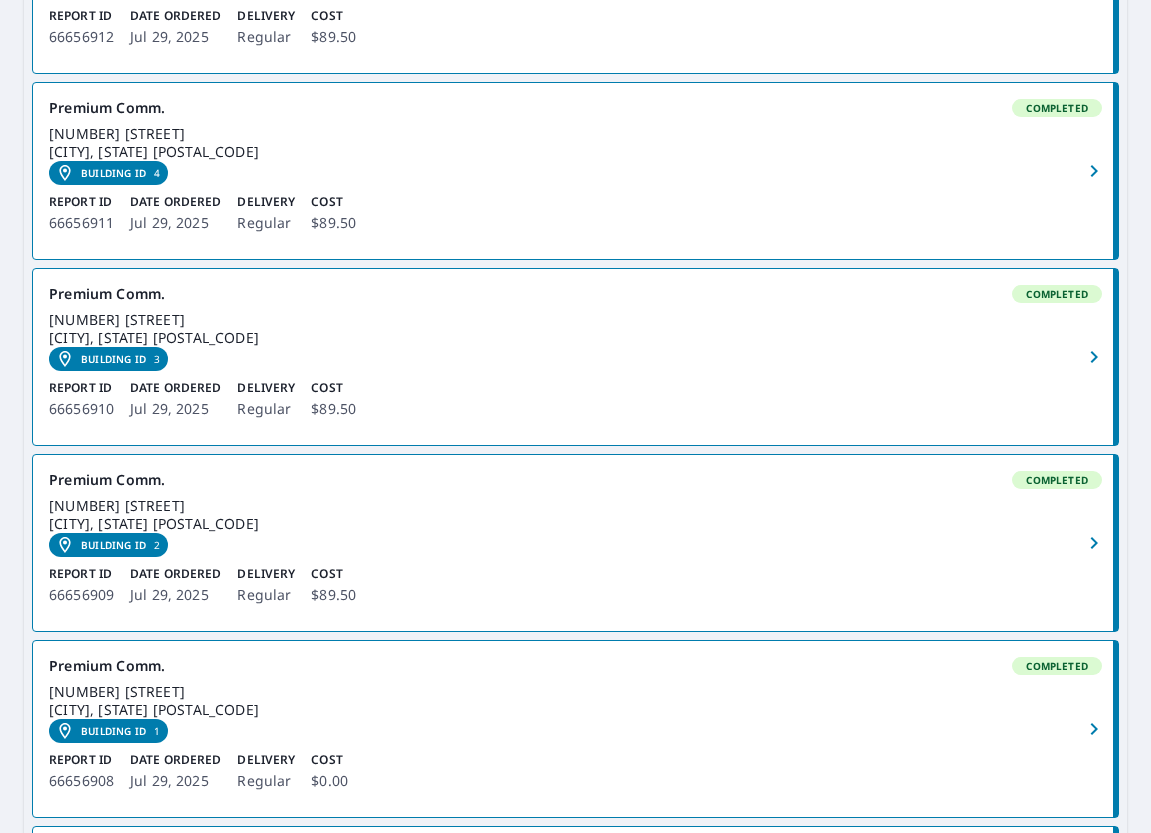 scroll, scrollTop: 651, scrollLeft: 0, axis: vertical 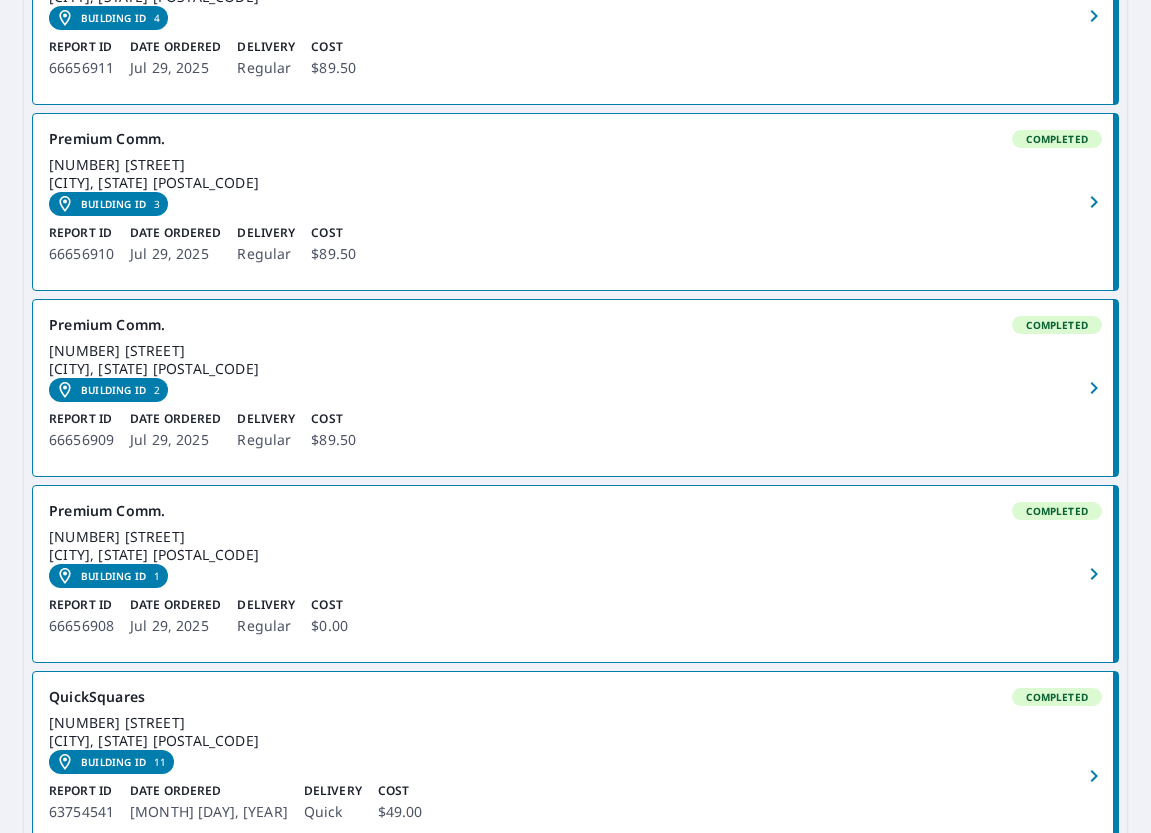 click on "12901 Wortham Ctr
Houston, TX 77065 Building ID 2" at bounding box center (575, 372) 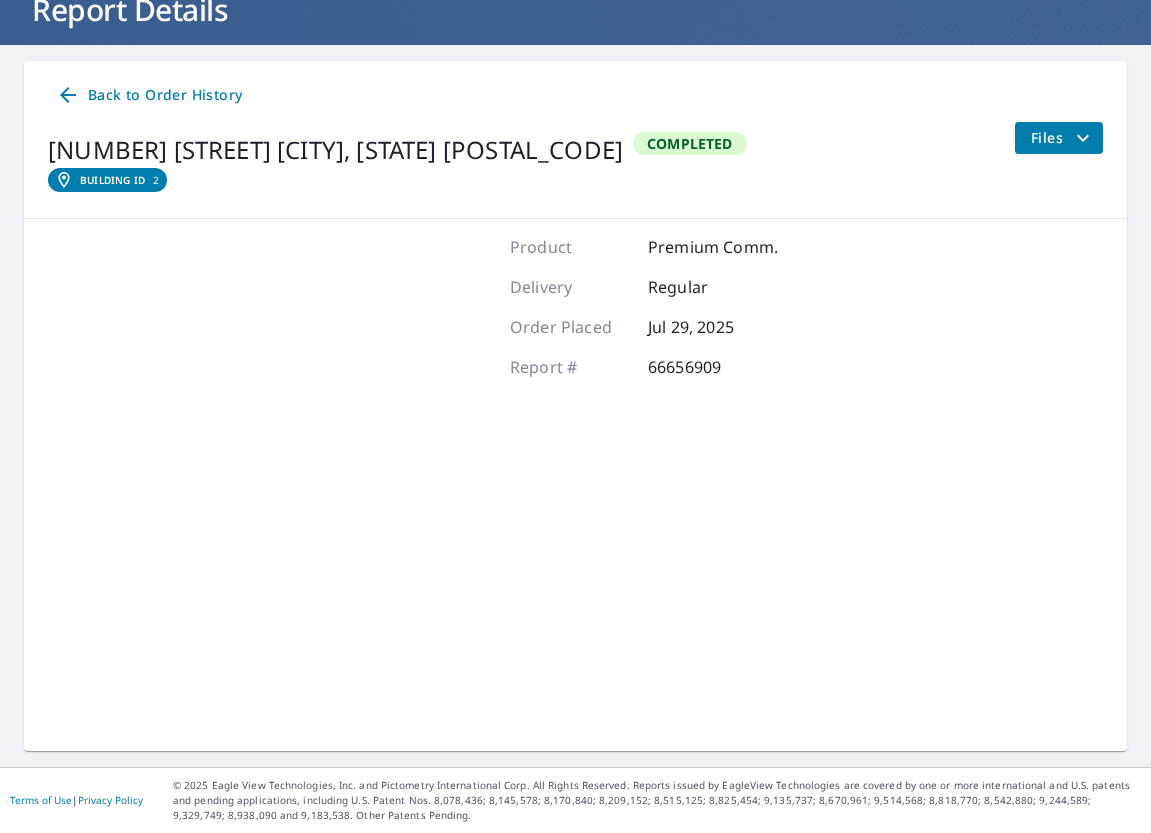 scroll, scrollTop: 140, scrollLeft: 0, axis: vertical 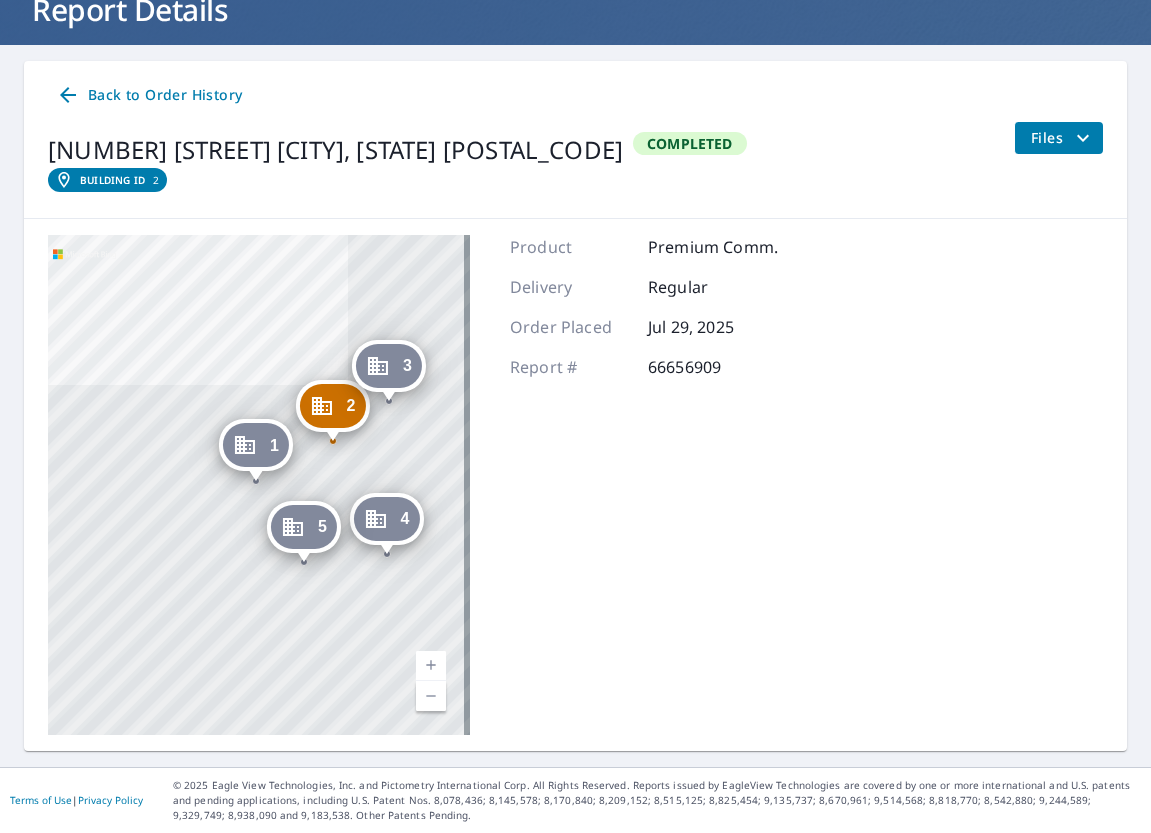 click on "Files" at bounding box center (1058, 138) 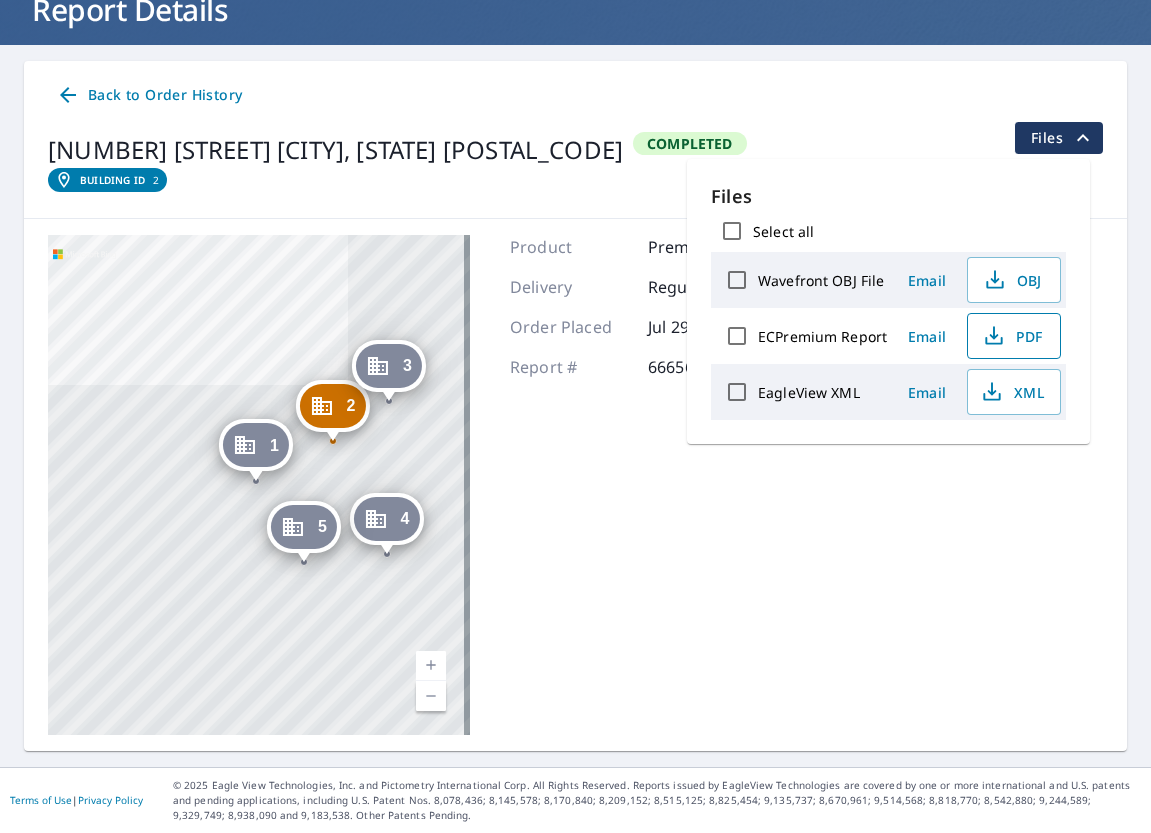 click on "PDF" at bounding box center [1014, 336] 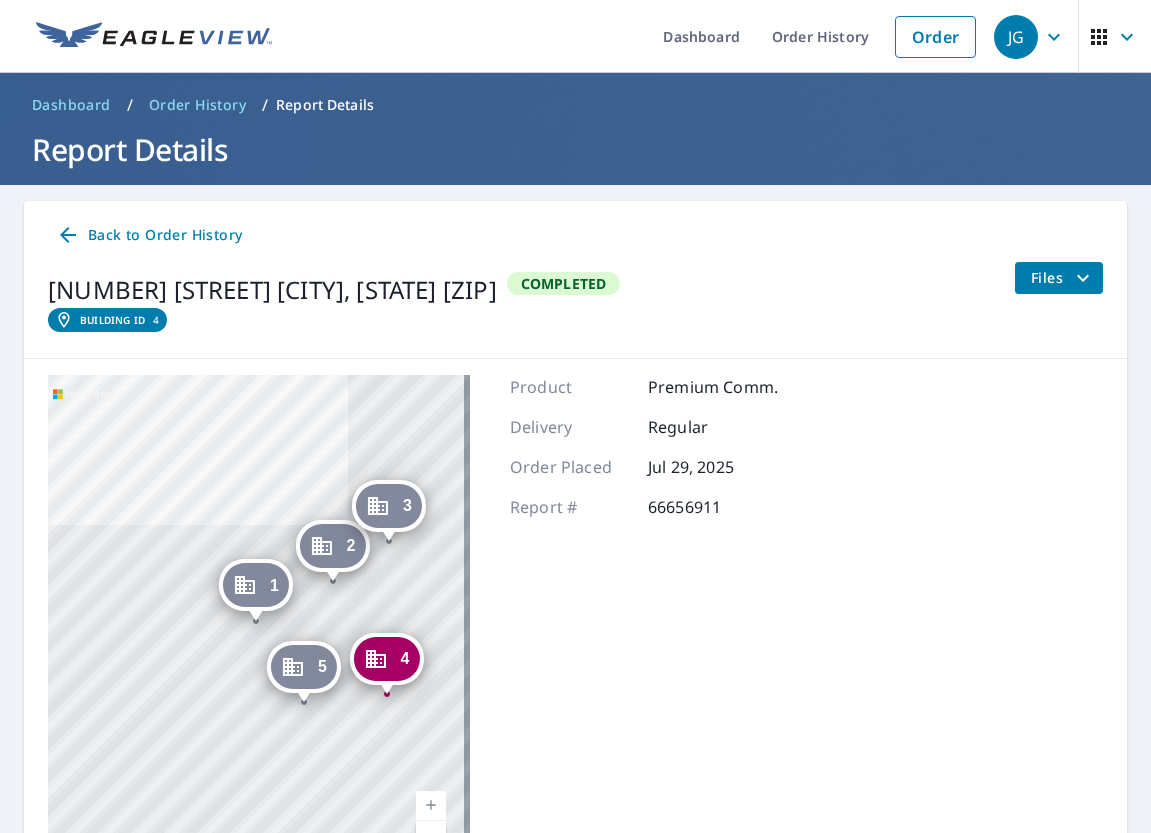 scroll, scrollTop: 0, scrollLeft: 0, axis: both 